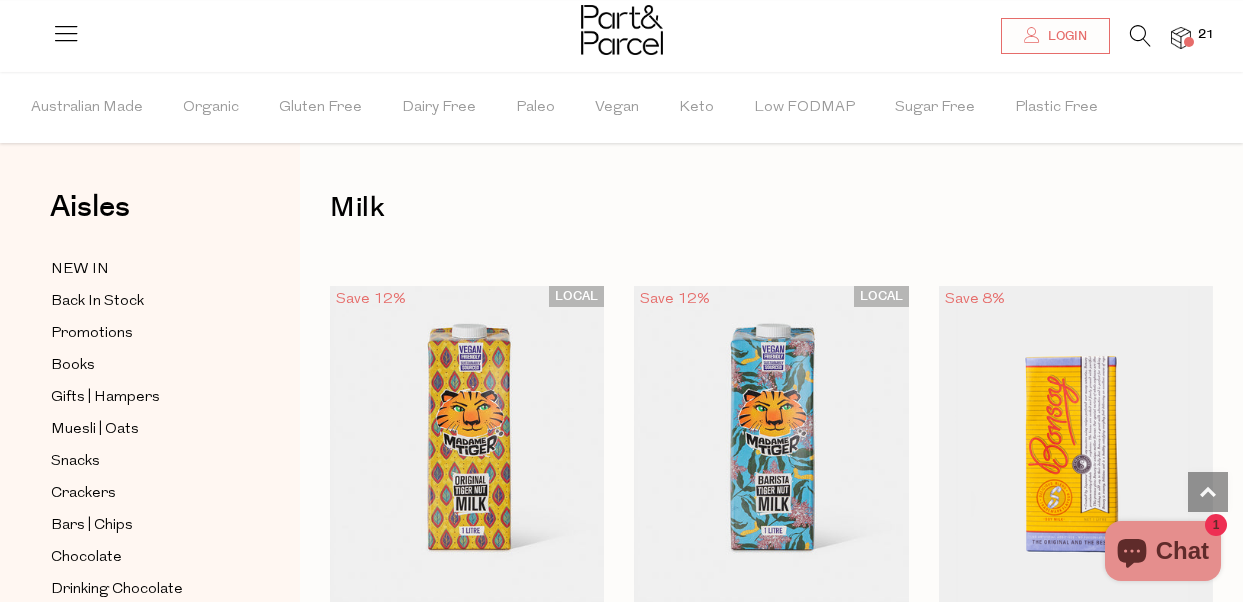scroll, scrollTop: 11400, scrollLeft: 0, axis: vertical 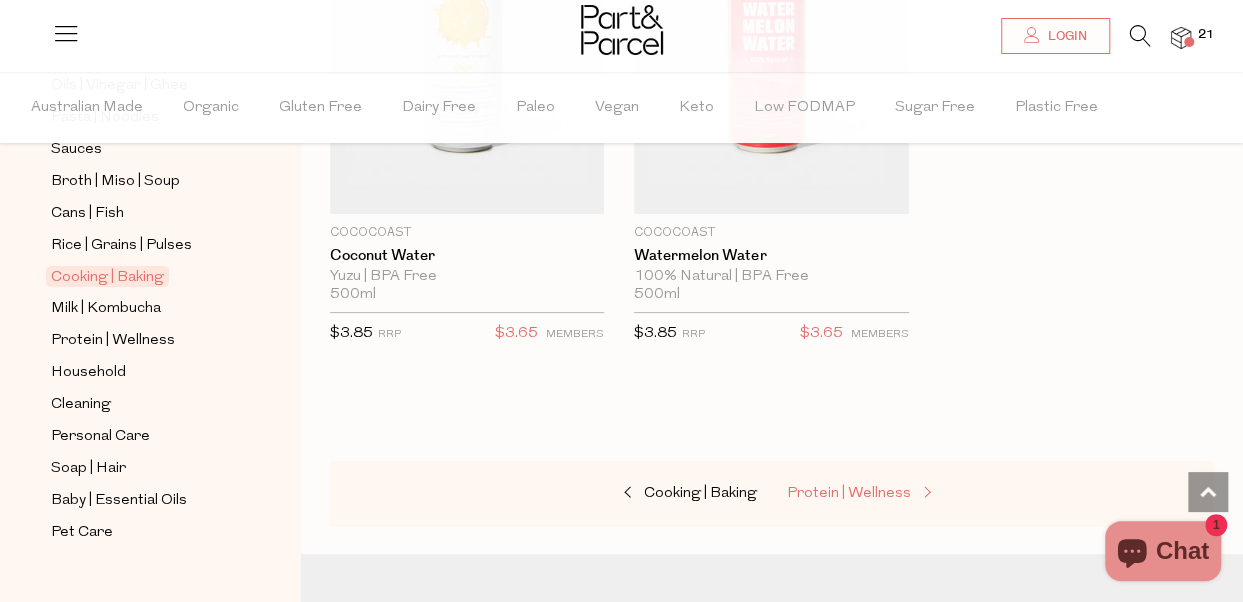 click on "Protein | Wellness" at bounding box center (849, 493) 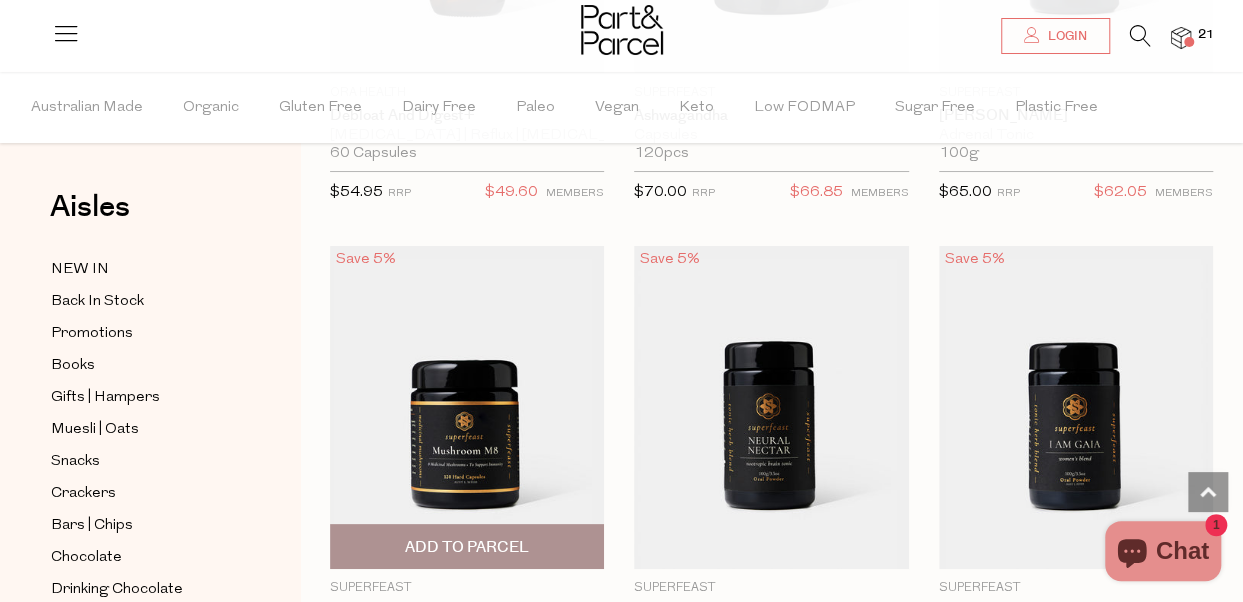 scroll, scrollTop: 7511, scrollLeft: 0, axis: vertical 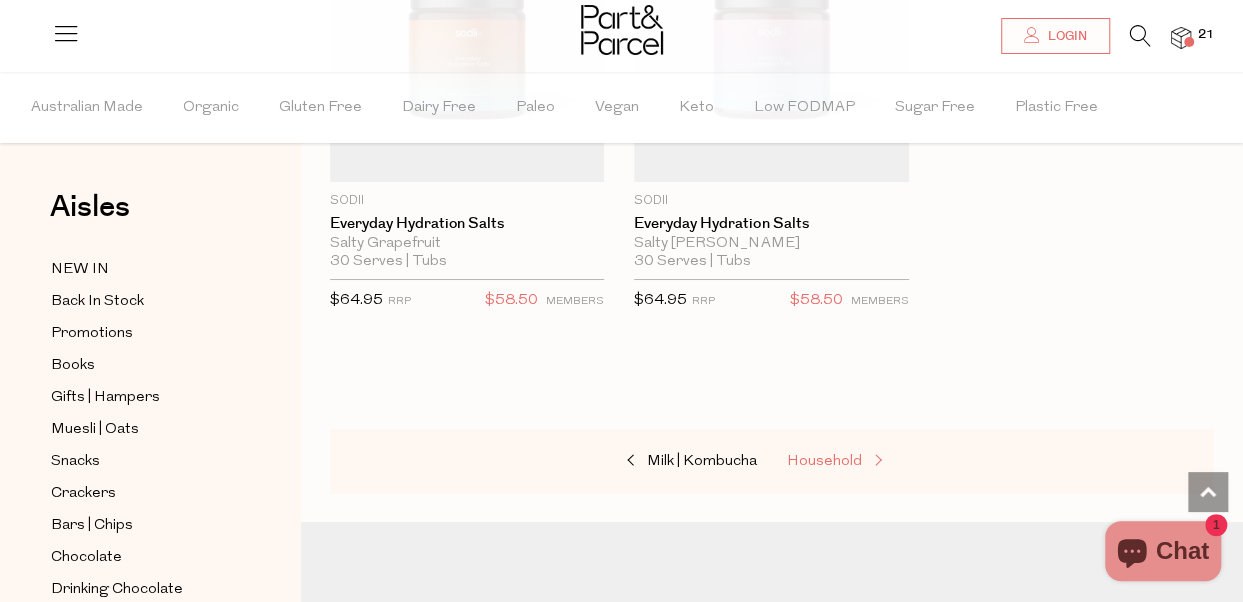 click on "Household" at bounding box center [824, 461] 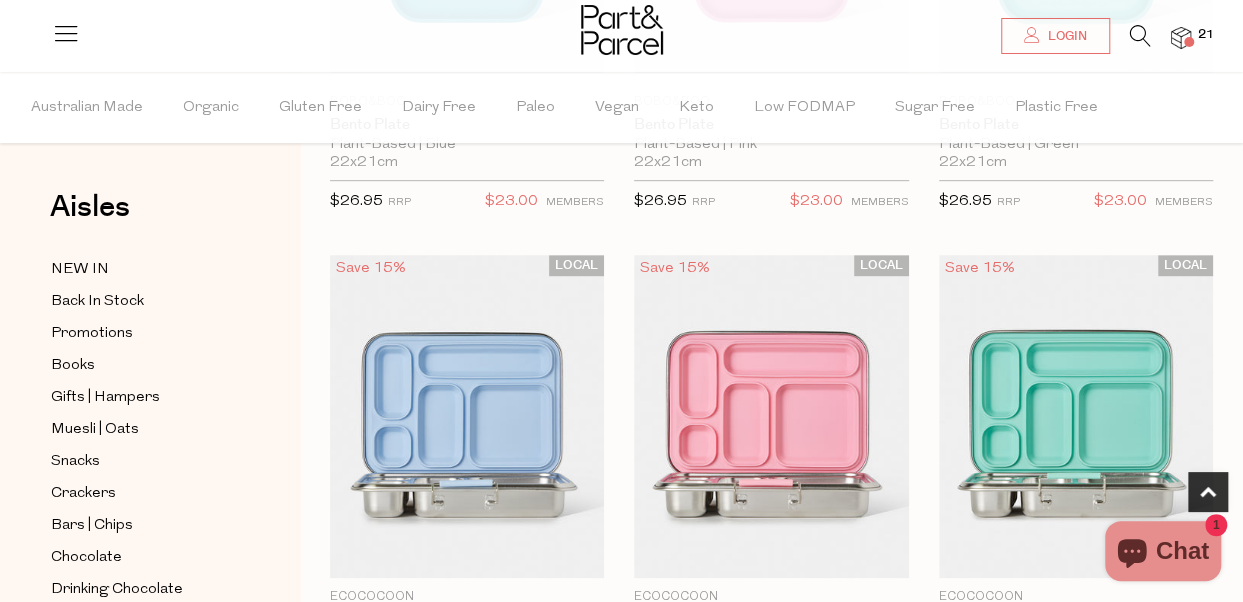 scroll, scrollTop: 600, scrollLeft: 0, axis: vertical 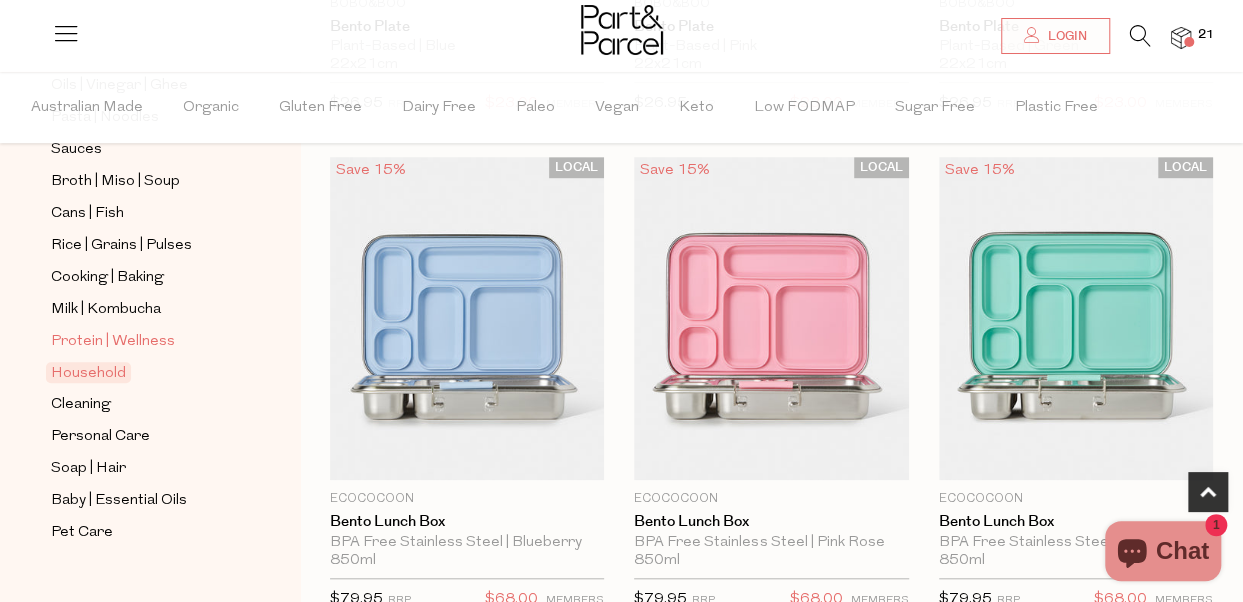 click on "Protein | Wellness" at bounding box center (113, 342) 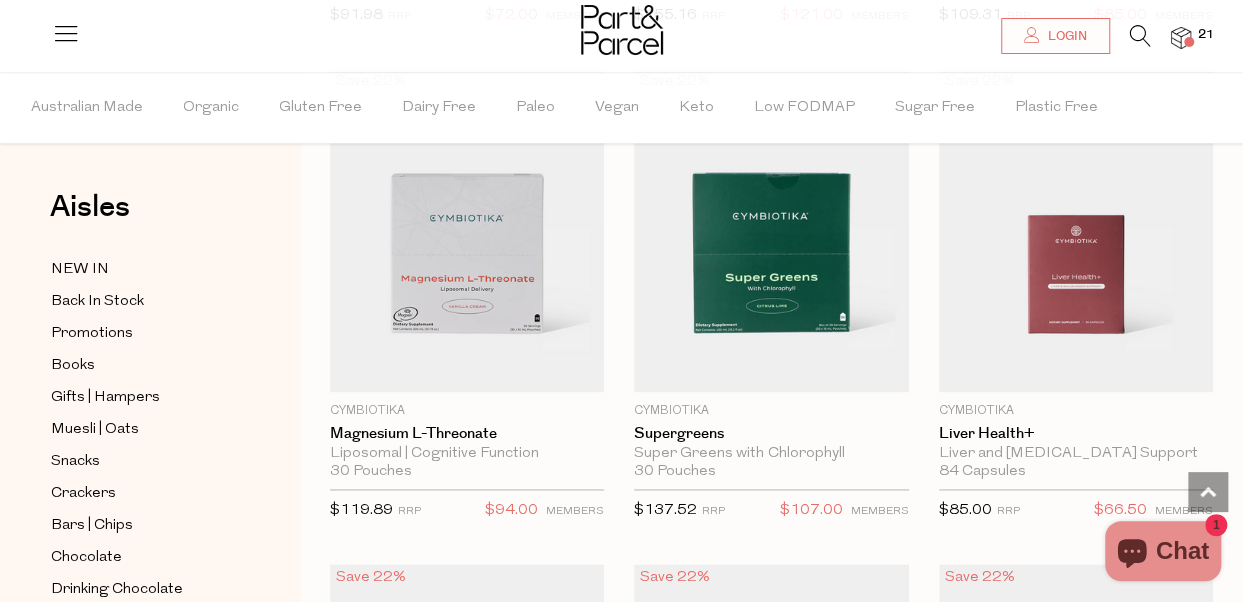 scroll, scrollTop: 1100, scrollLeft: 0, axis: vertical 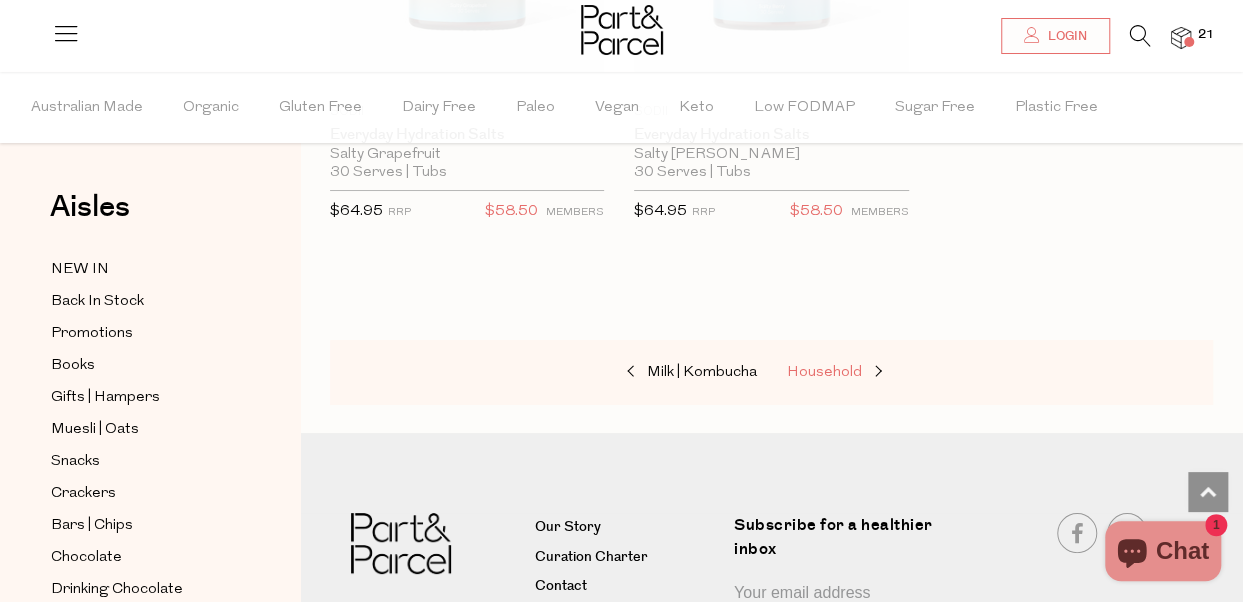 click on "Household" at bounding box center (824, 372) 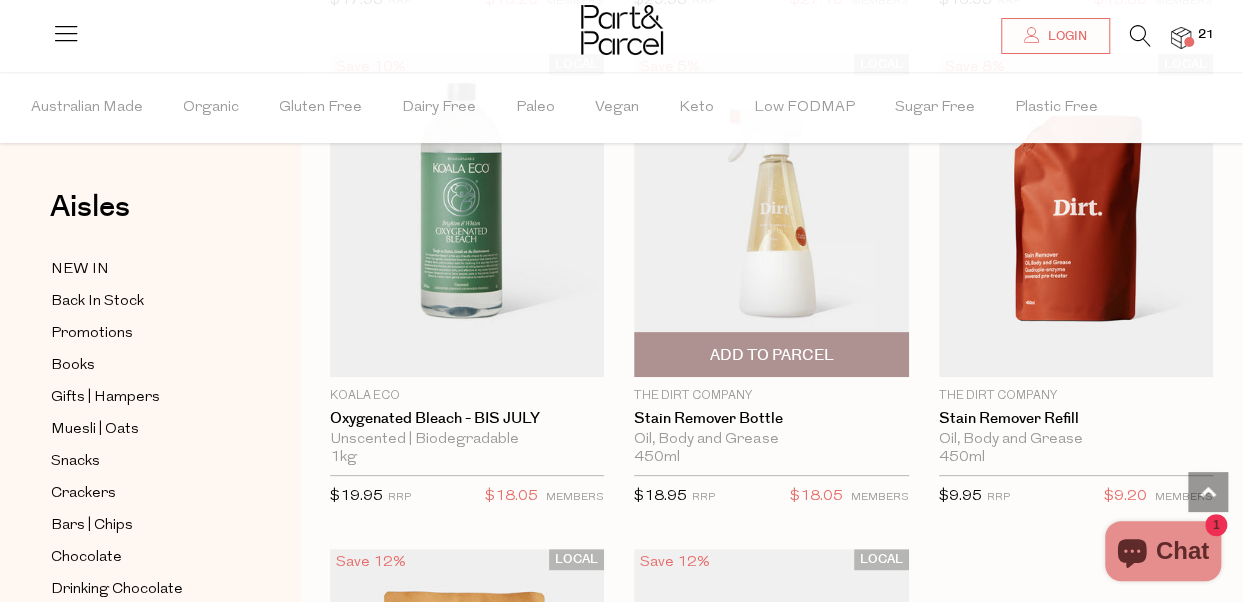 scroll, scrollTop: 7600, scrollLeft: 0, axis: vertical 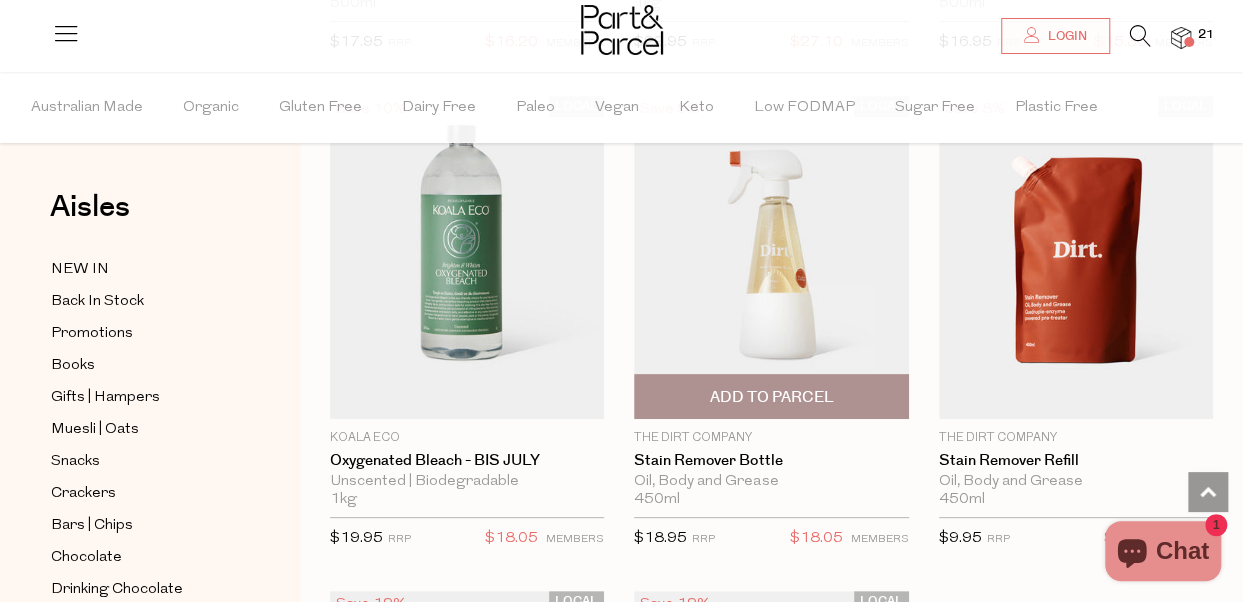 click on "Add To Parcel" at bounding box center [771, 396] 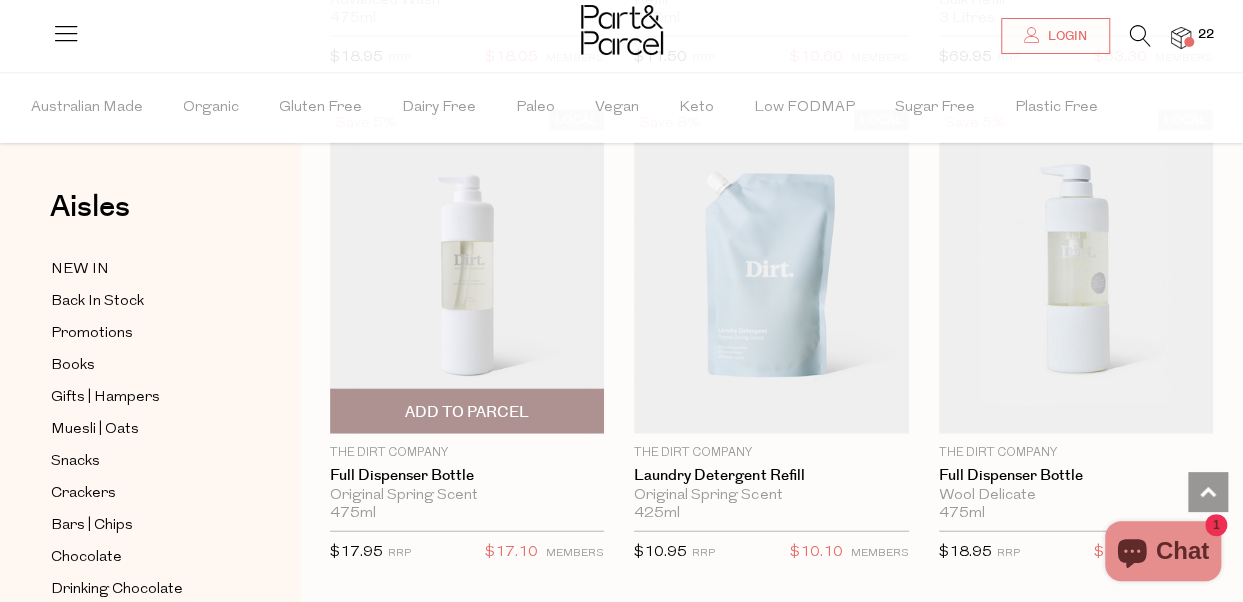 scroll, scrollTop: 9600, scrollLeft: 0, axis: vertical 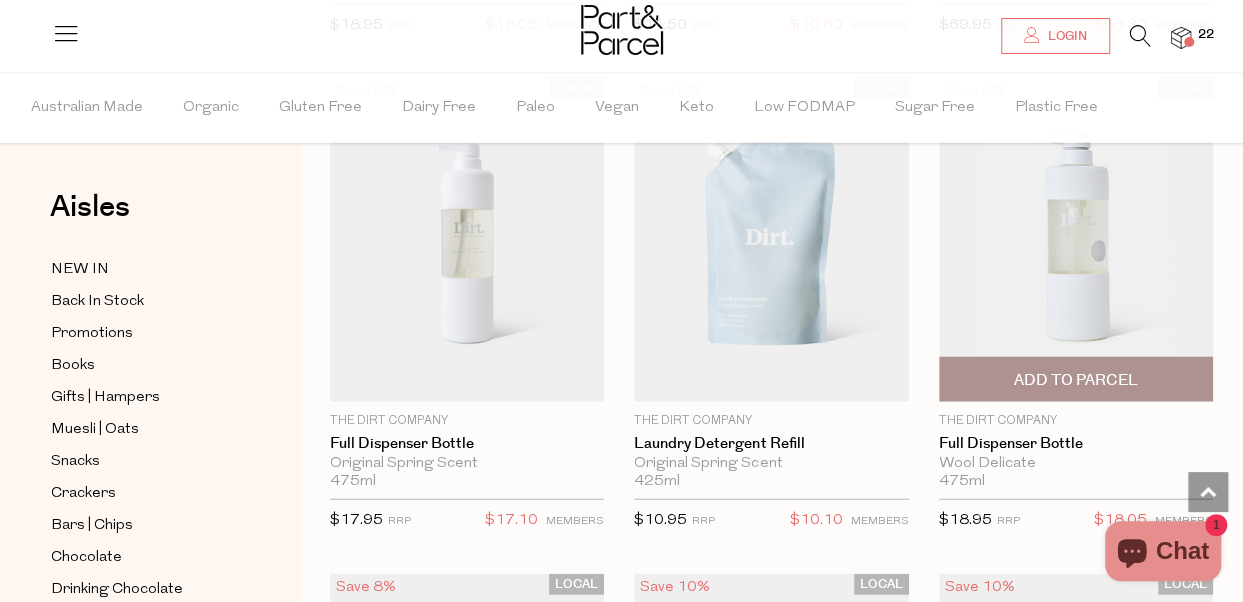 click on "Add To Parcel" at bounding box center (1076, 380) 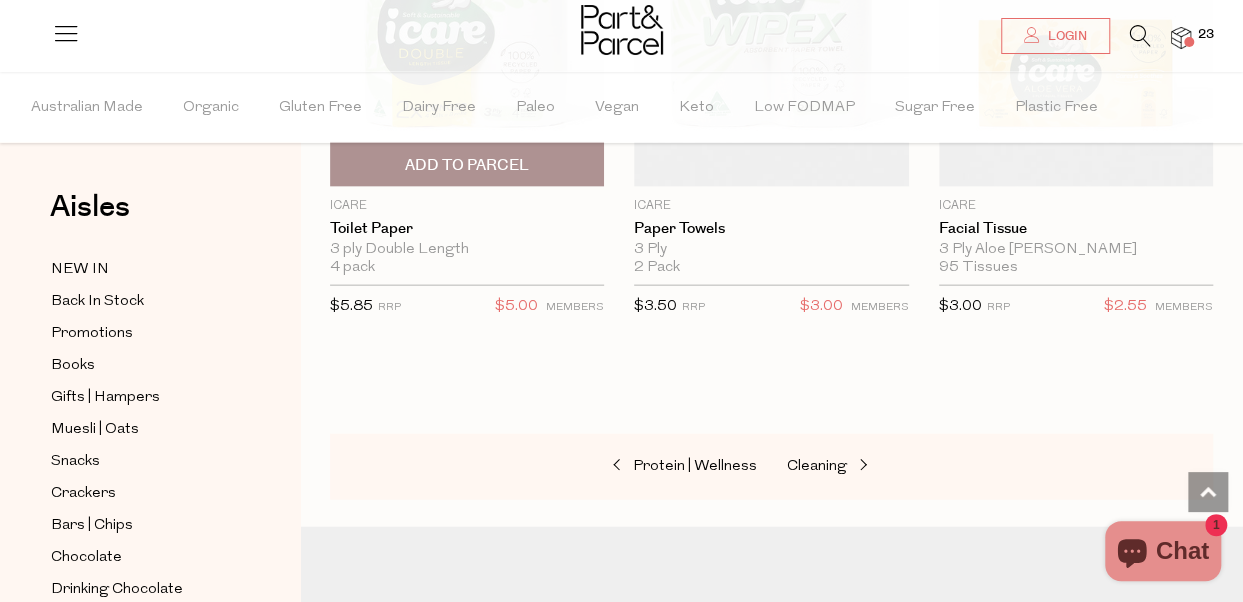 scroll, scrollTop: 13300, scrollLeft: 0, axis: vertical 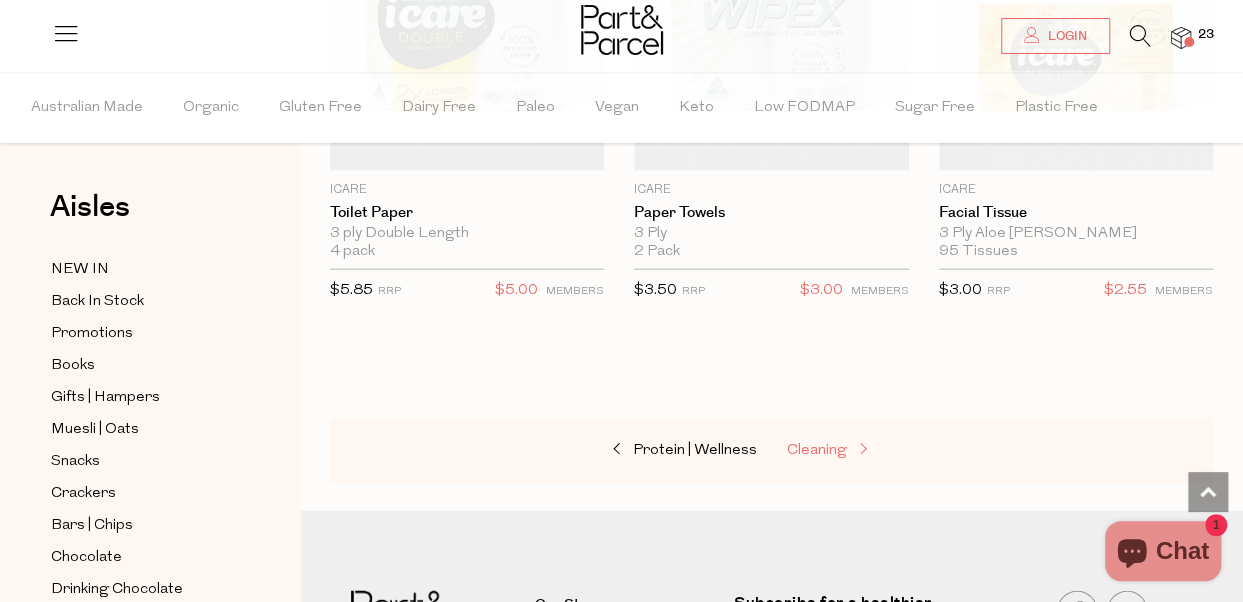 click on "Cleaning" at bounding box center (817, 450) 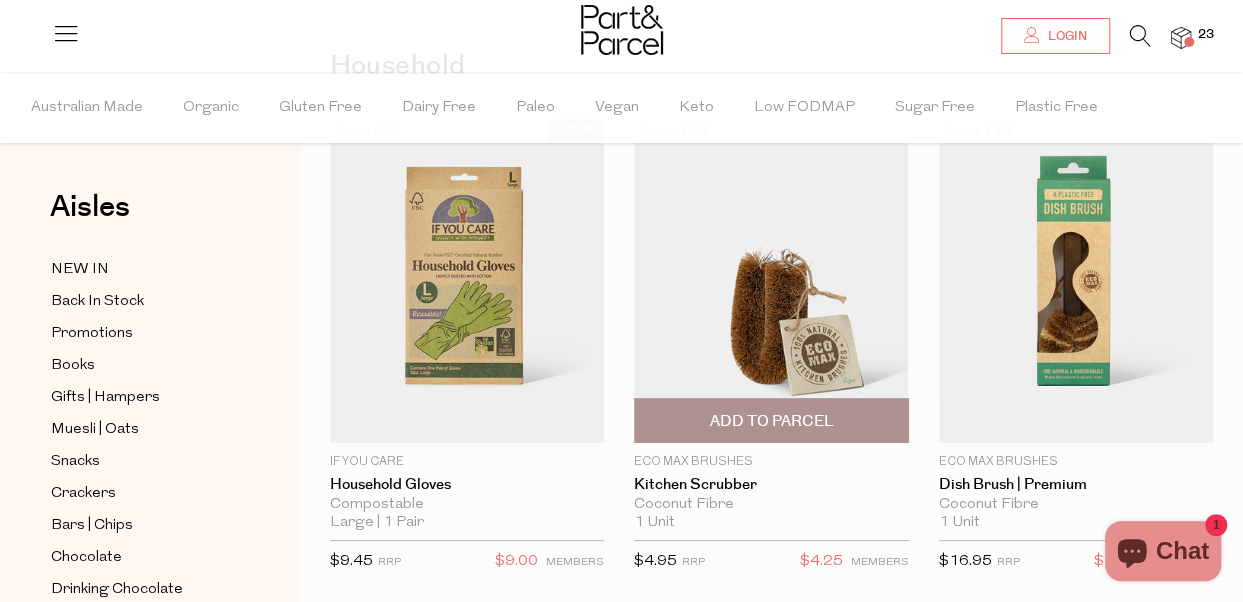 scroll, scrollTop: 0, scrollLeft: 0, axis: both 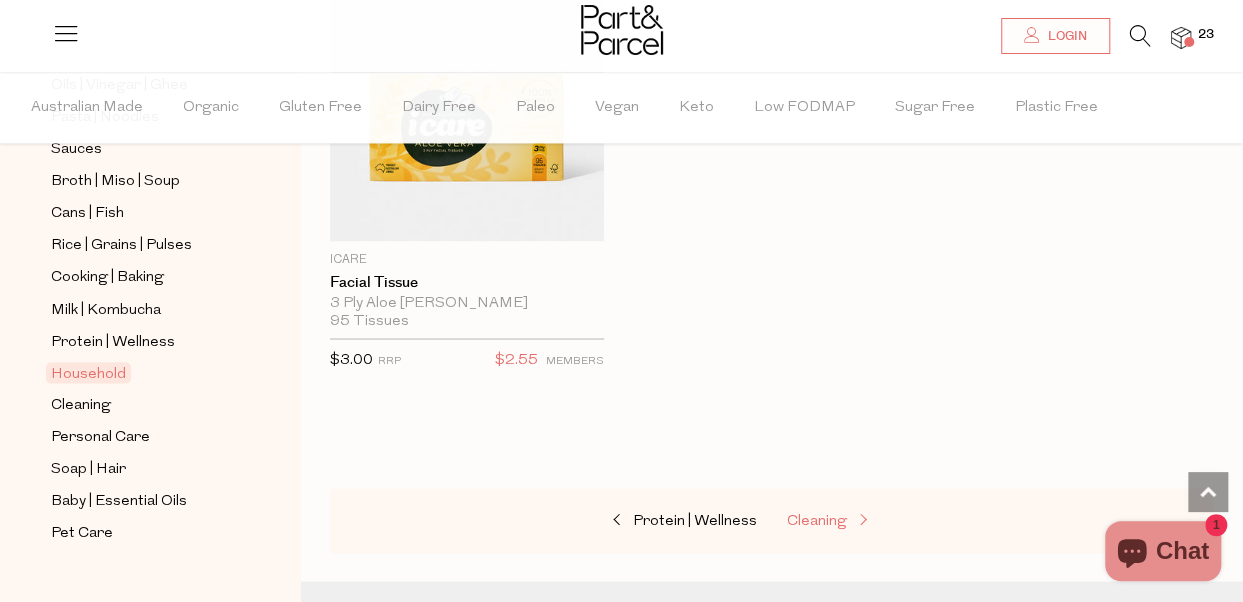 click on "Cleaning" at bounding box center [817, 520] 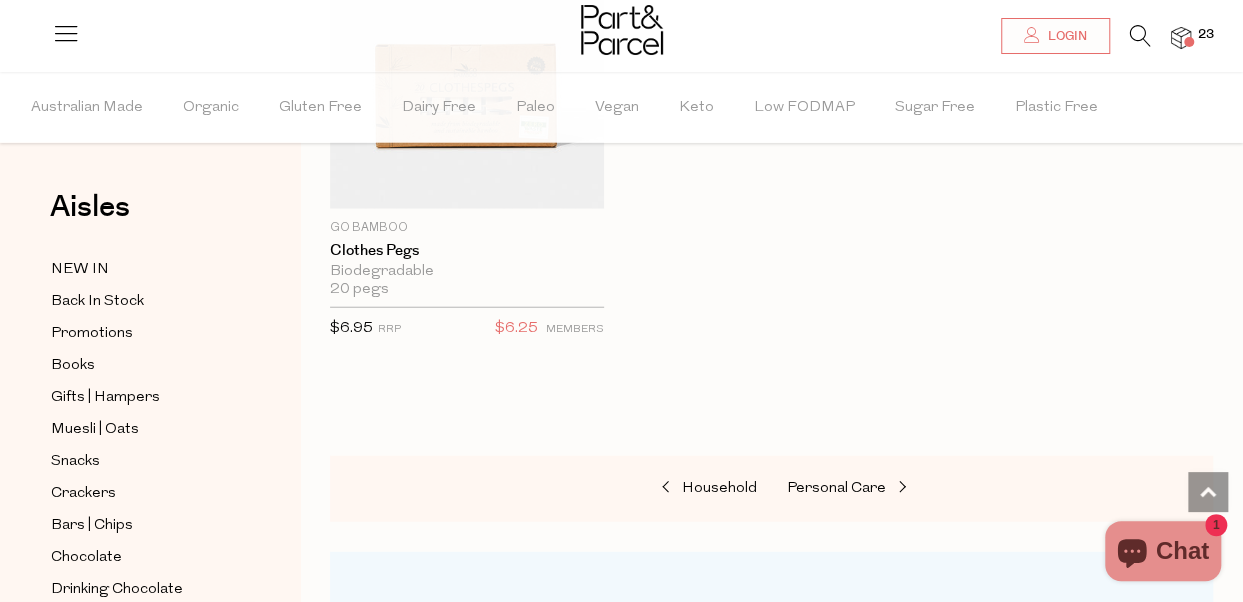 scroll, scrollTop: 2400, scrollLeft: 0, axis: vertical 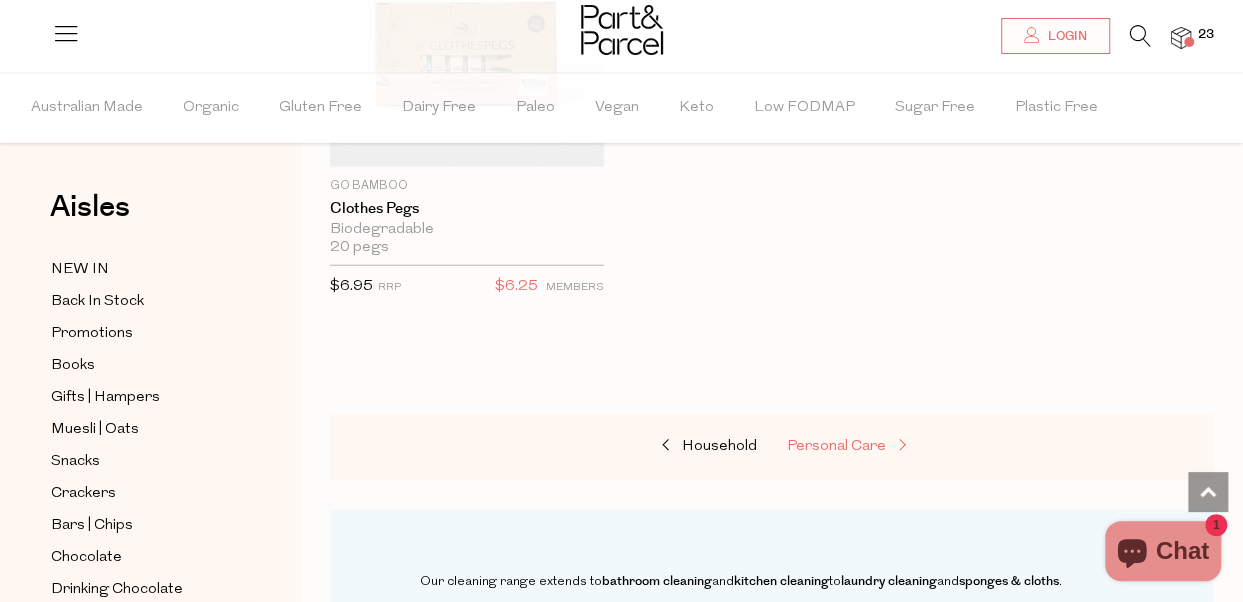click on "Personal Care" at bounding box center (836, 446) 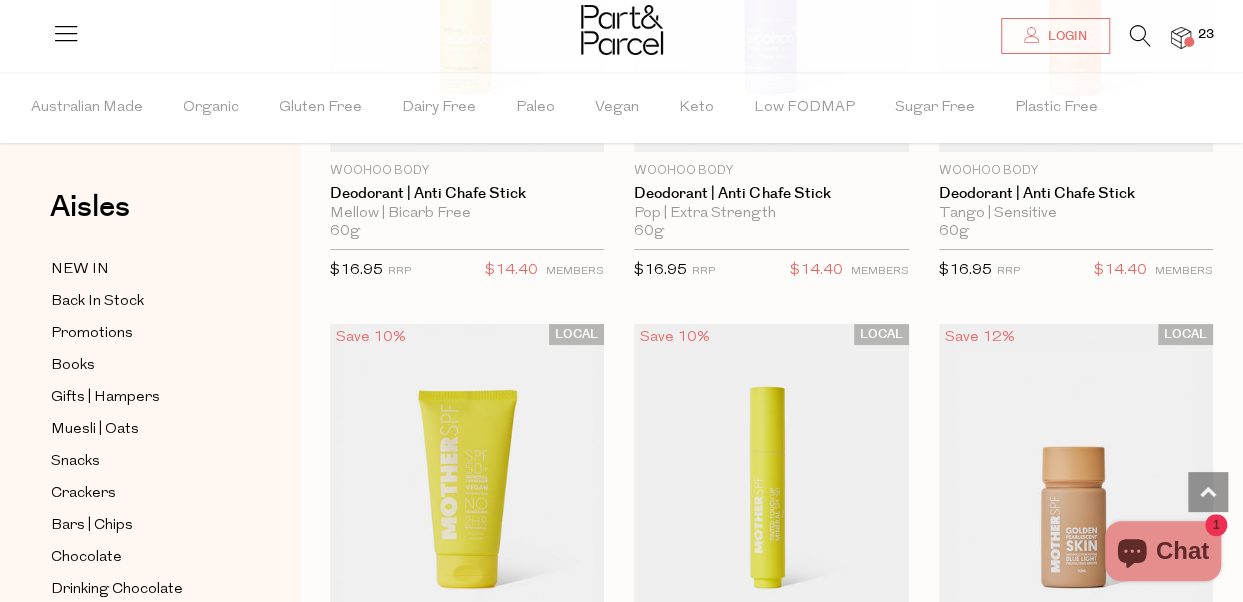 scroll, scrollTop: 7500, scrollLeft: 0, axis: vertical 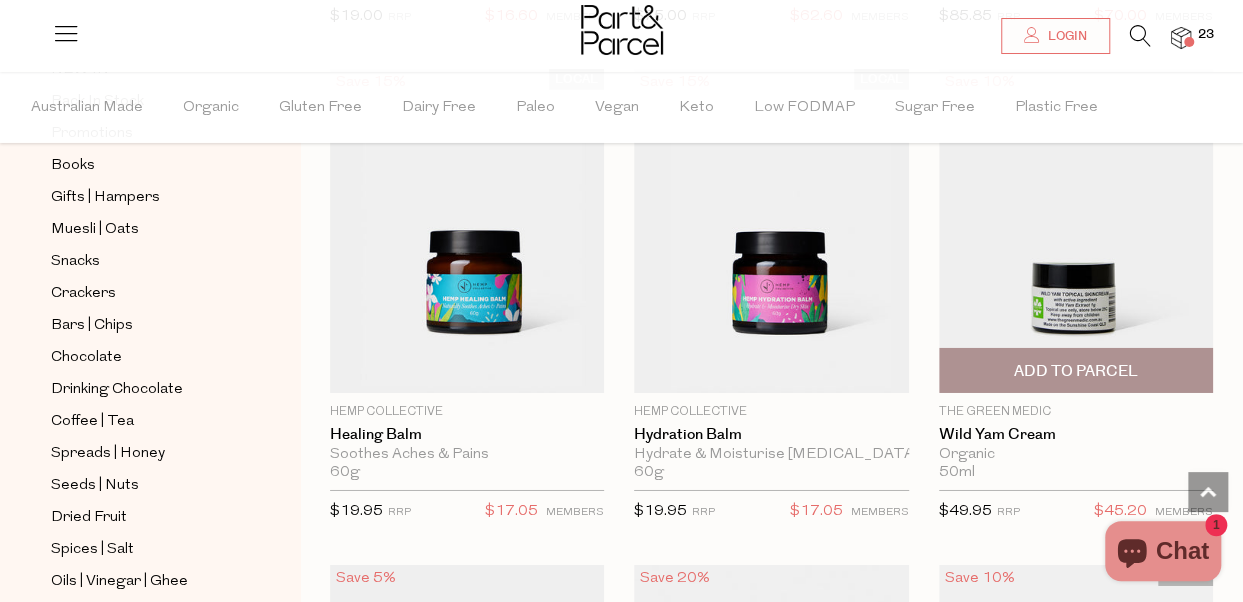click at bounding box center [1076, 231] 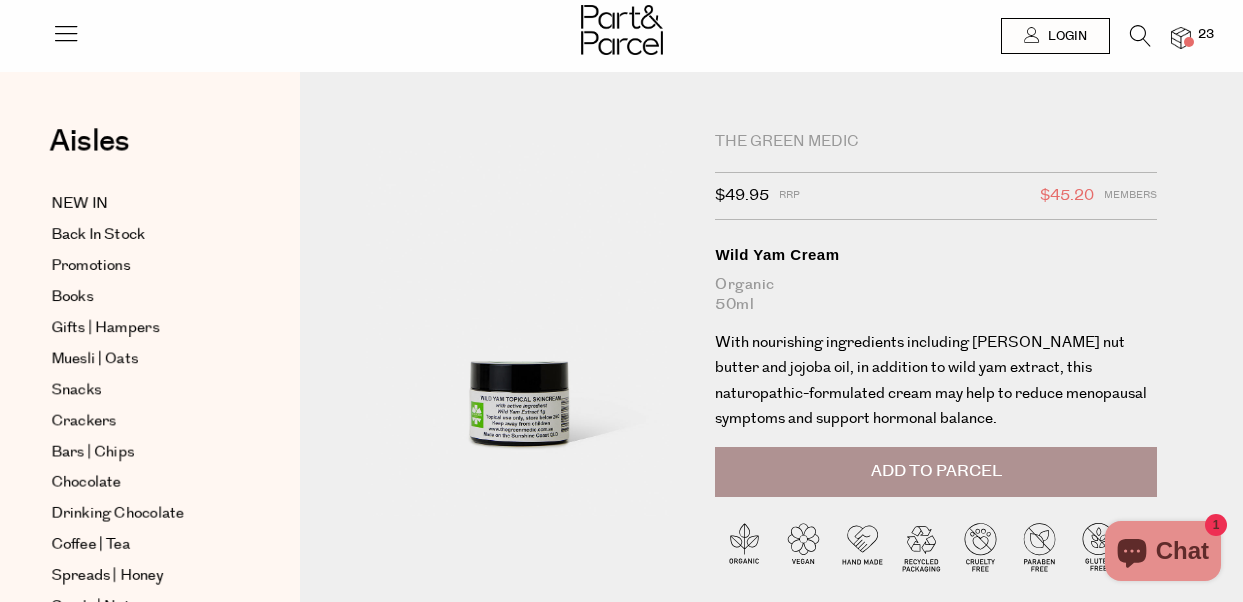 scroll, scrollTop: 0, scrollLeft: 0, axis: both 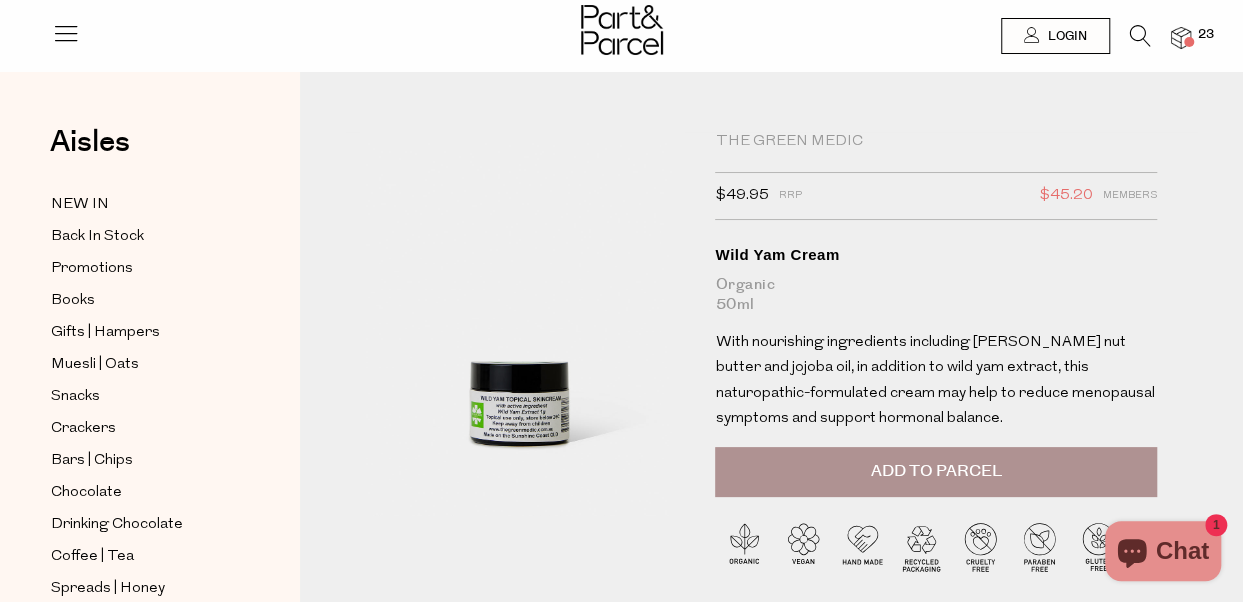 click on "Add to Parcel" at bounding box center (936, 471) 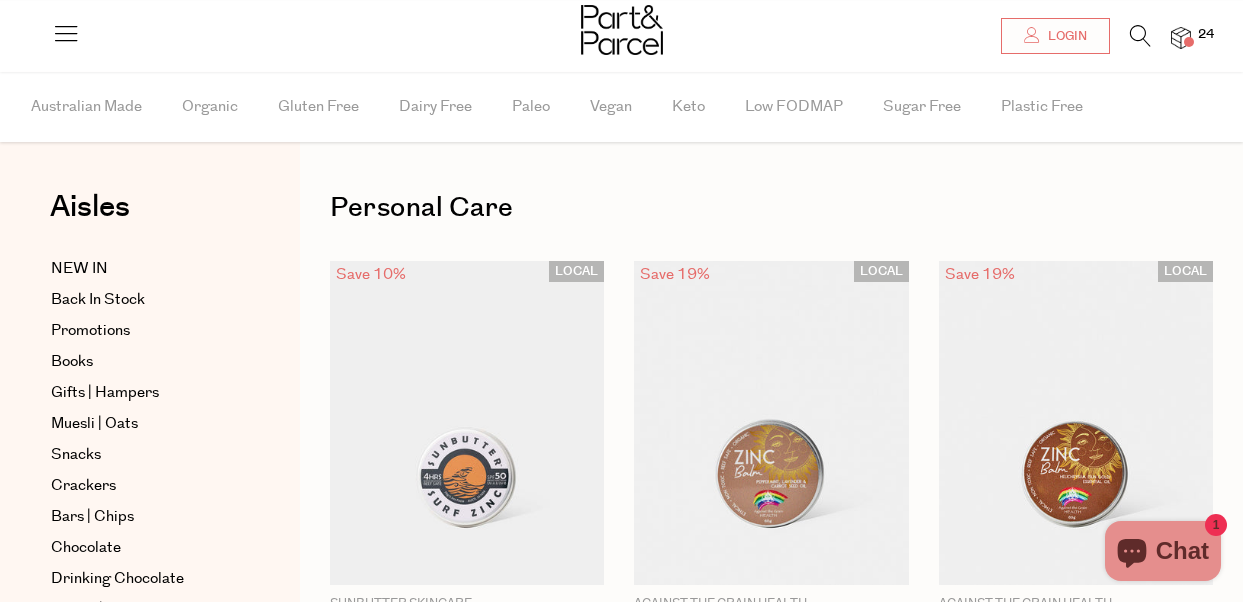 scroll, scrollTop: 200, scrollLeft: 0, axis: vertical 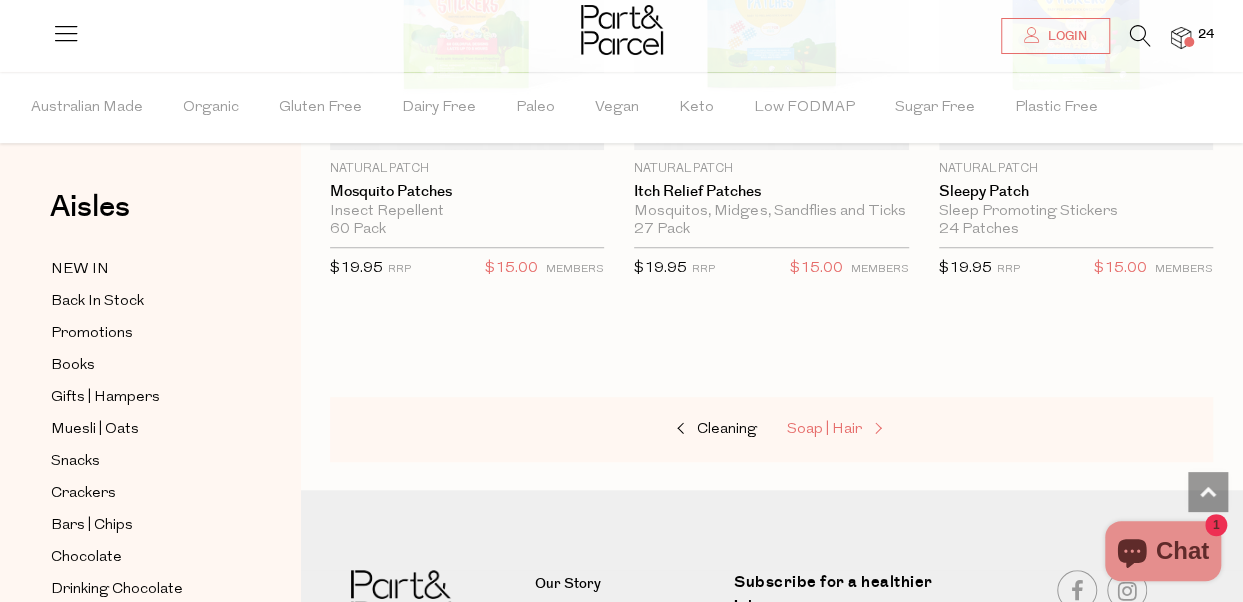 click on "Soap | Hair" at bounding box center [824, 429] 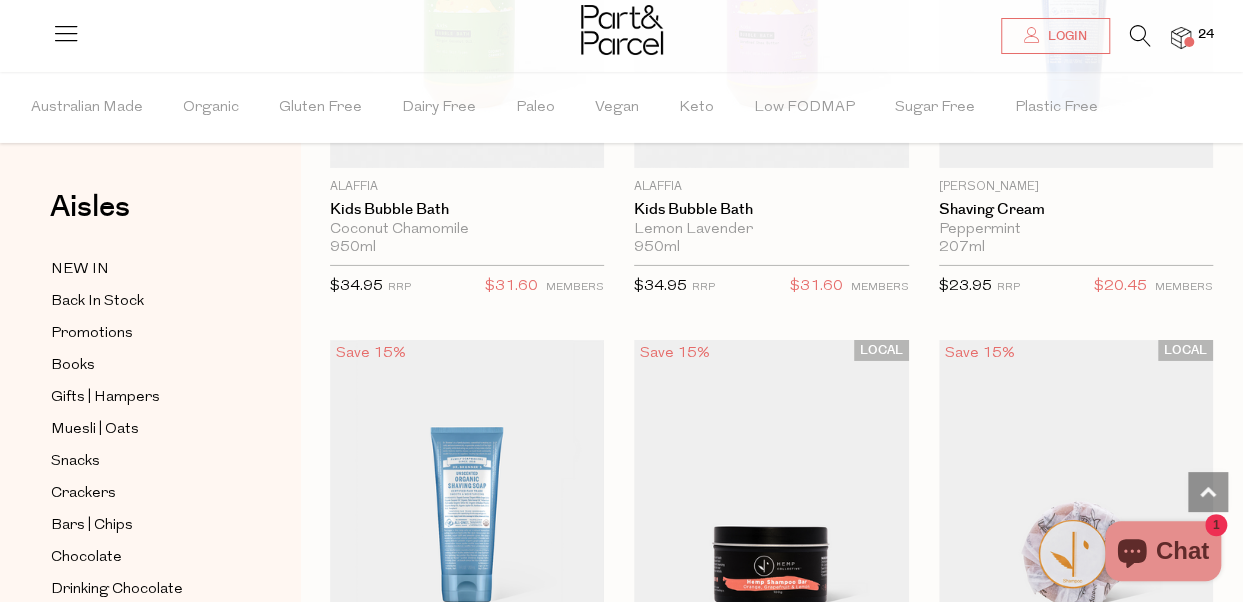 scroll, scrollTop: 6900, scrollLeft: 0, axis: vertical 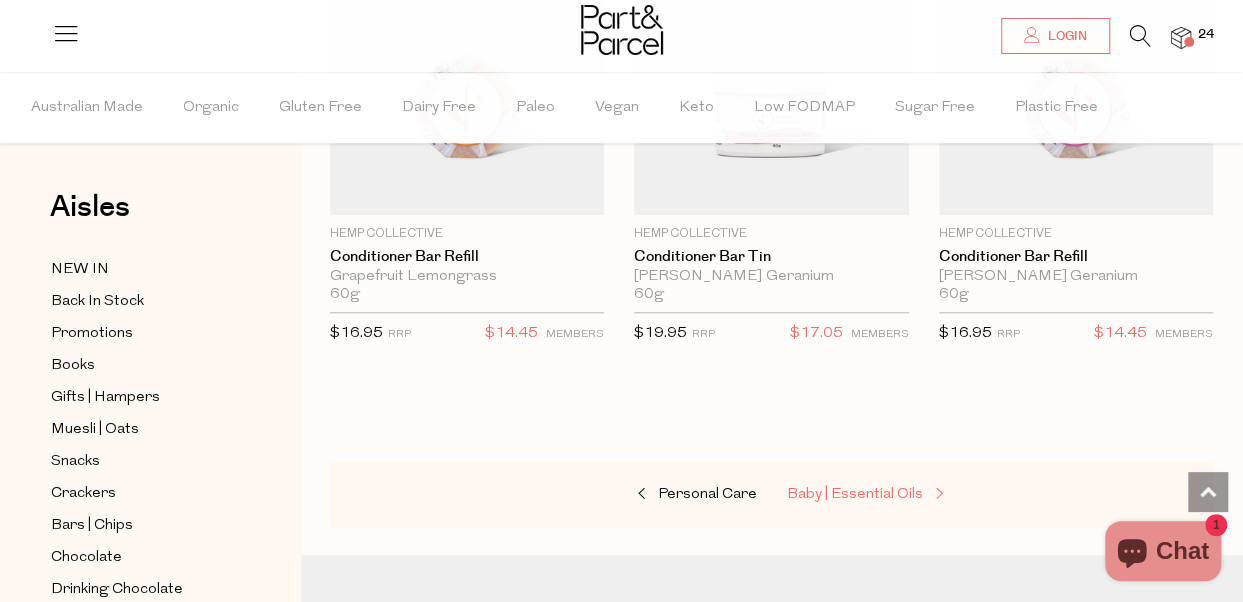 click on "Baby | Essential Oils" at bounding box center (855, 494) 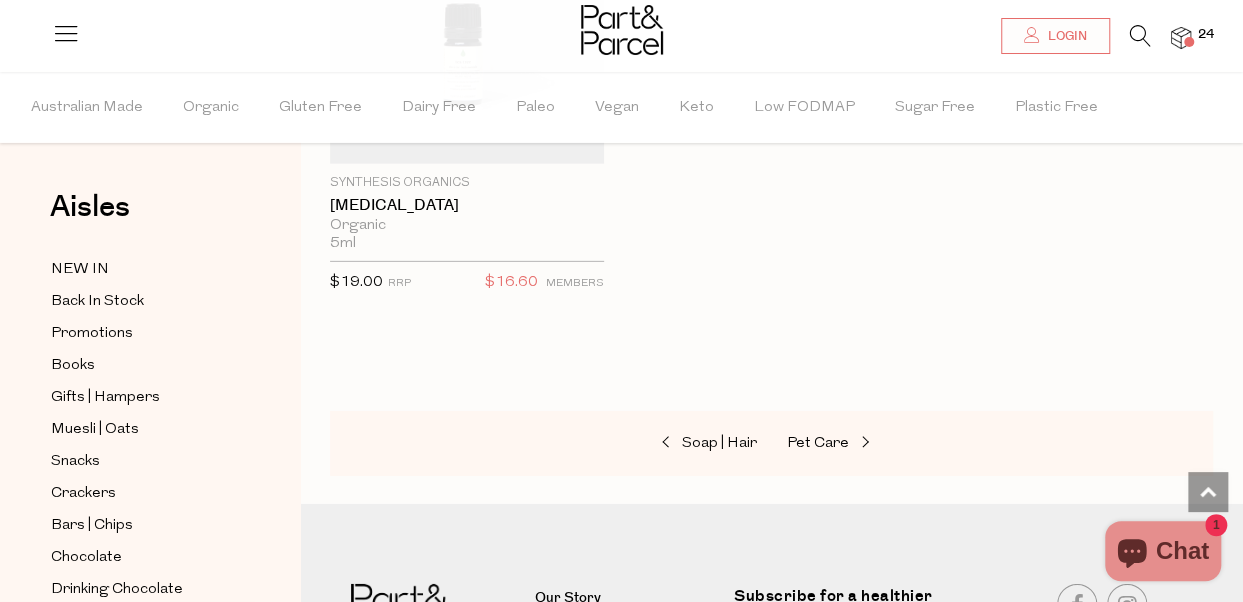 scroll, scrollTop: 2900, scrollLeft: 0, axis: vertical 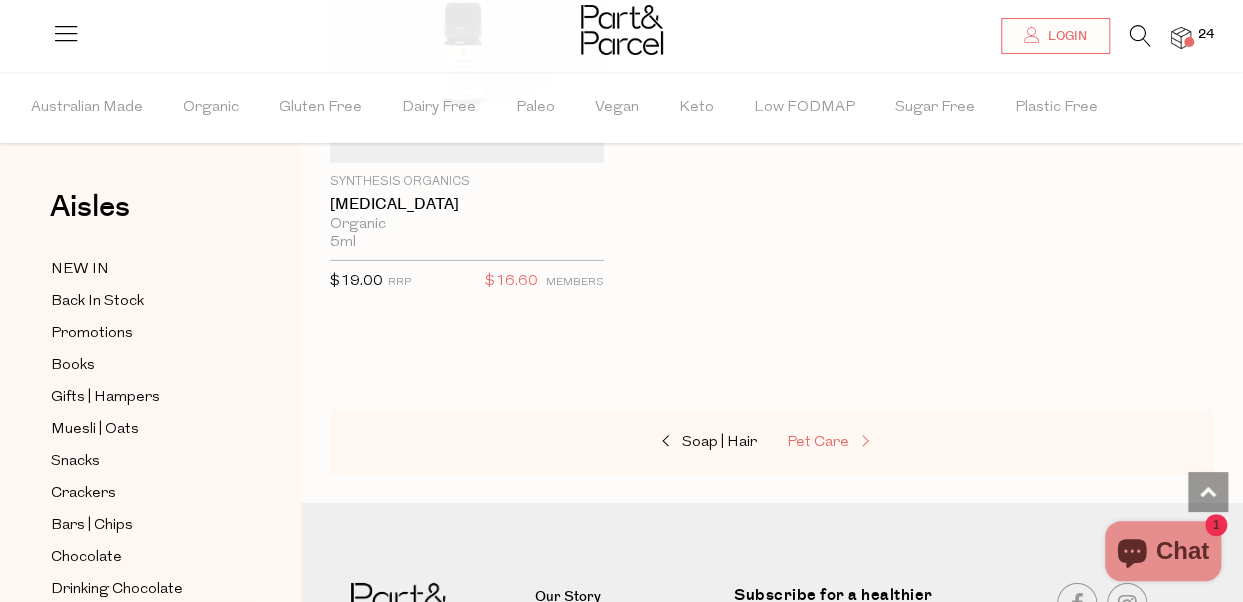 click on "Pet Care" at bounding box center (818, 442) 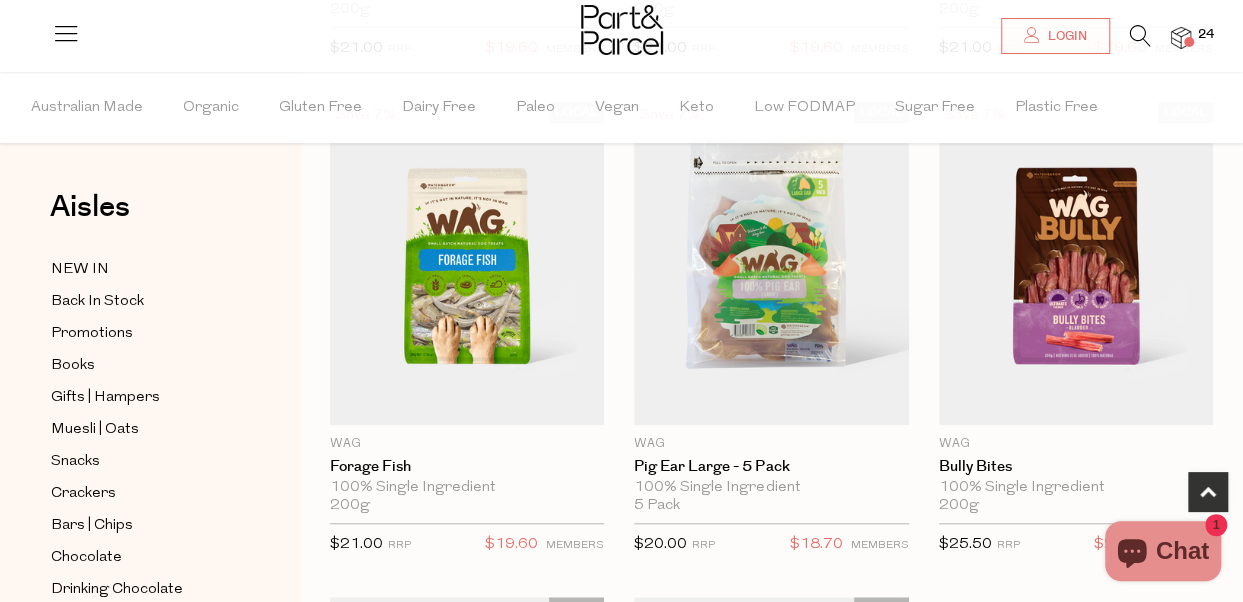 scroll, scrollTop: 700, scrollLeft: 0, axis: vertical 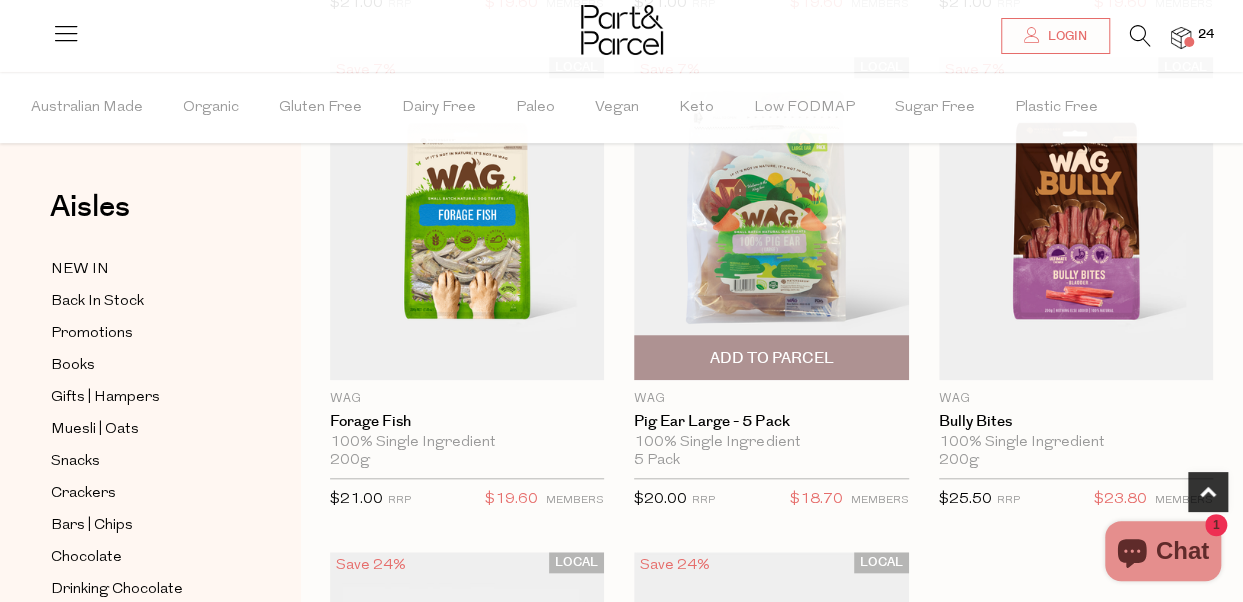 click on "Add To Parcel" at bounding box center (771, 358) 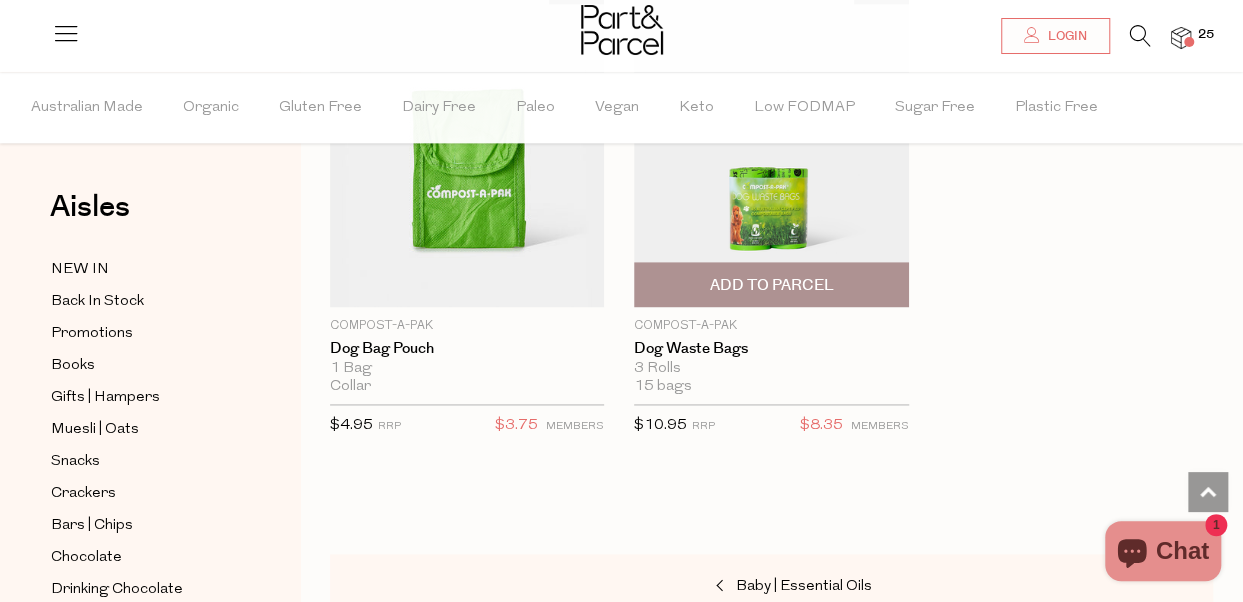 scroll, scrollTop: 1400, scrollLeft: 0, axis: vertical 